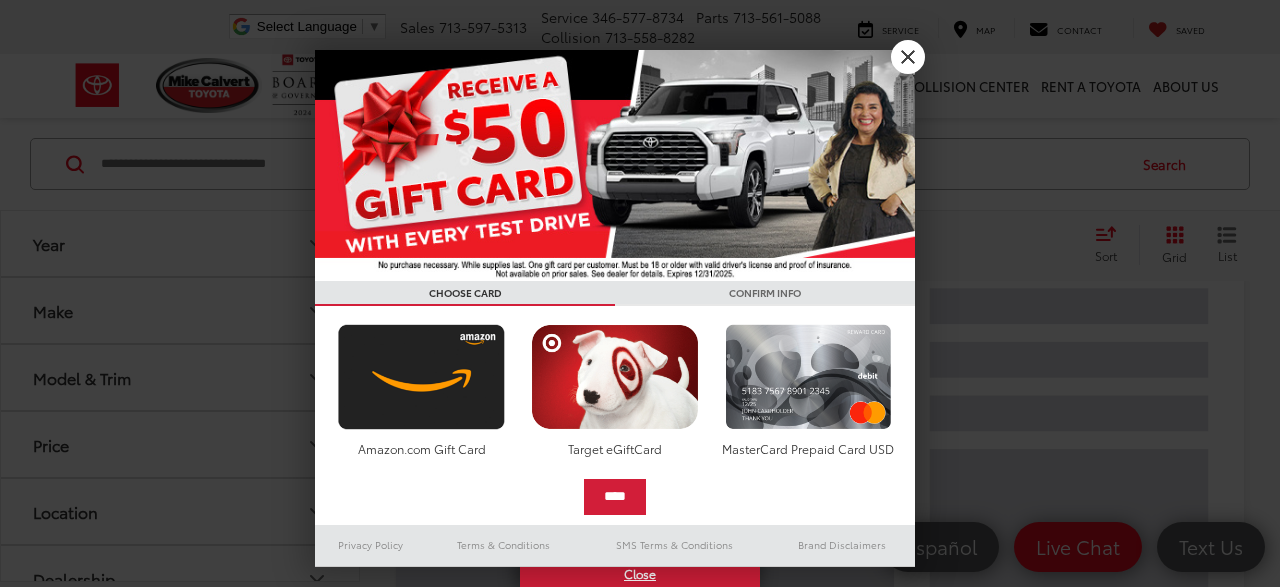 scroll, scrollTop: 0, scrollLeft: 0, axis: both 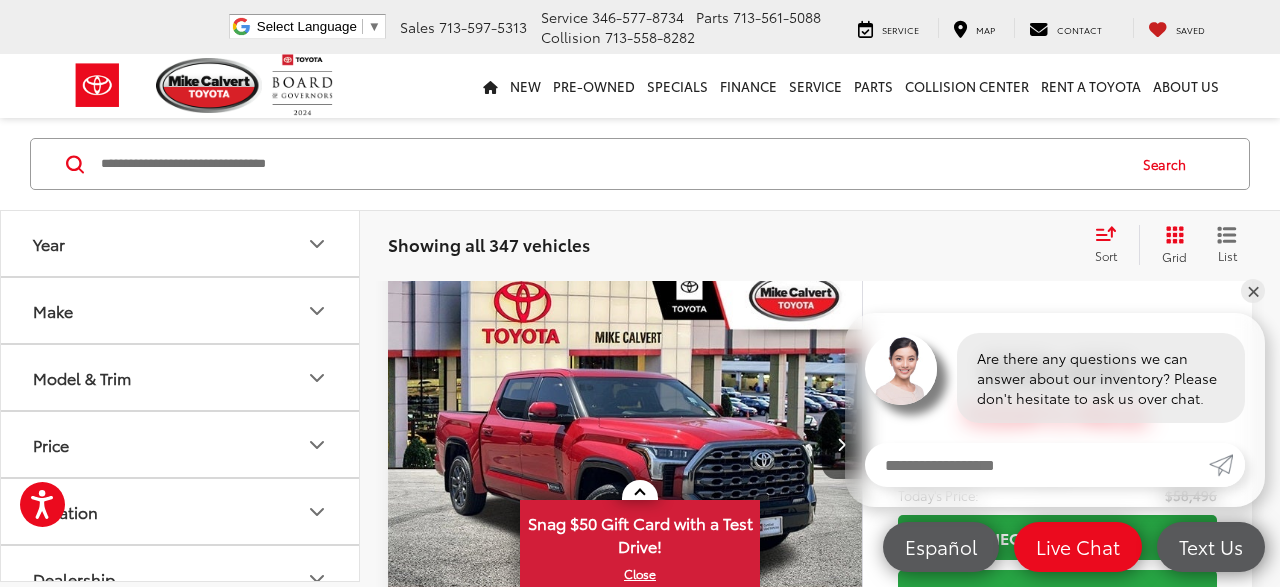 click 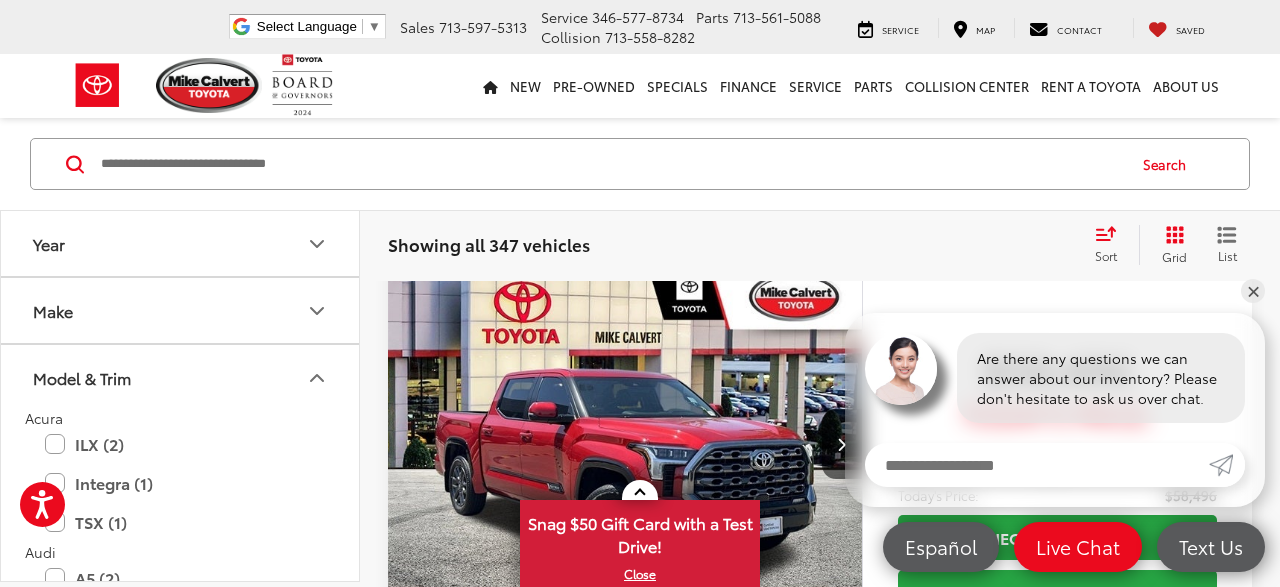 click 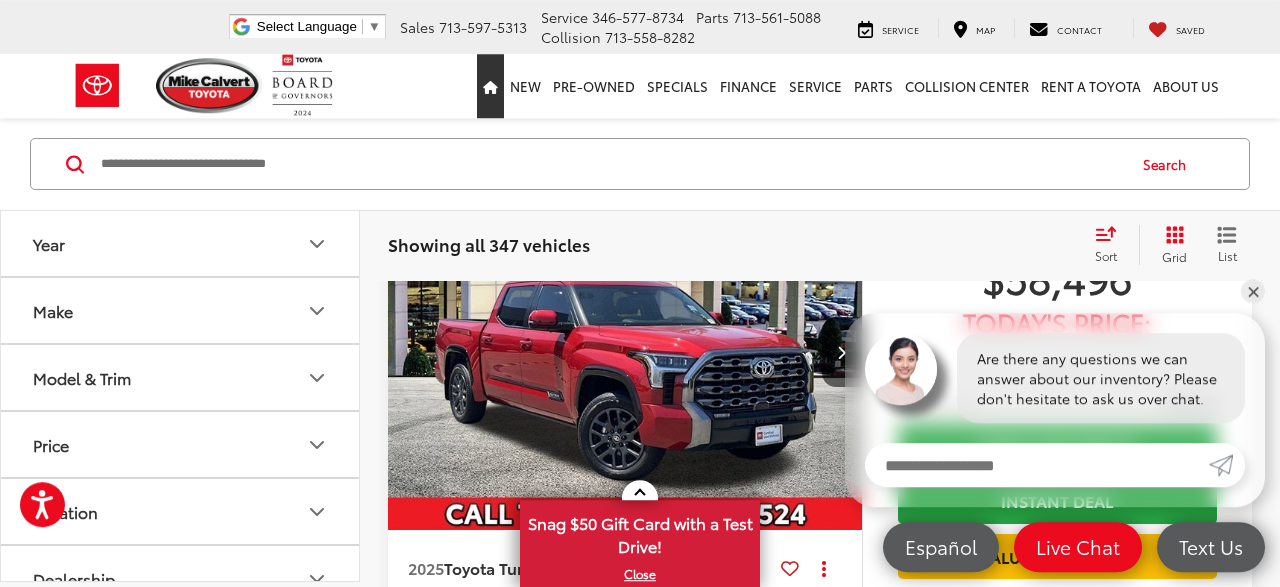 scroll, scrollTop: 0, scrollLeft: 0, axis: both 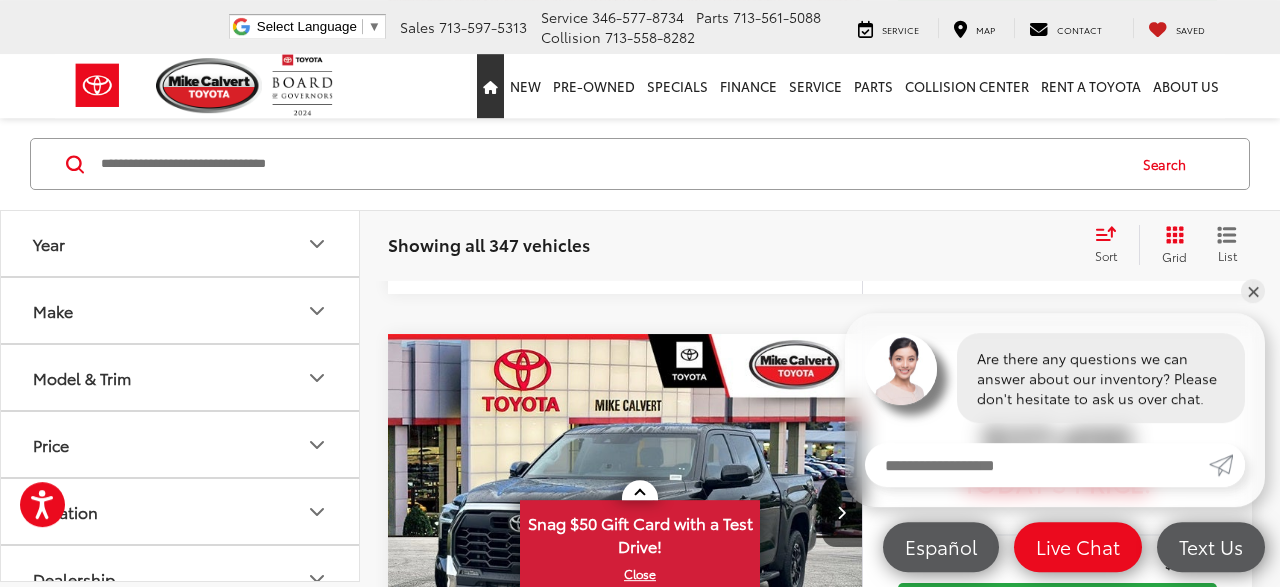 click on "✕" at bounding box center [1253, 291] 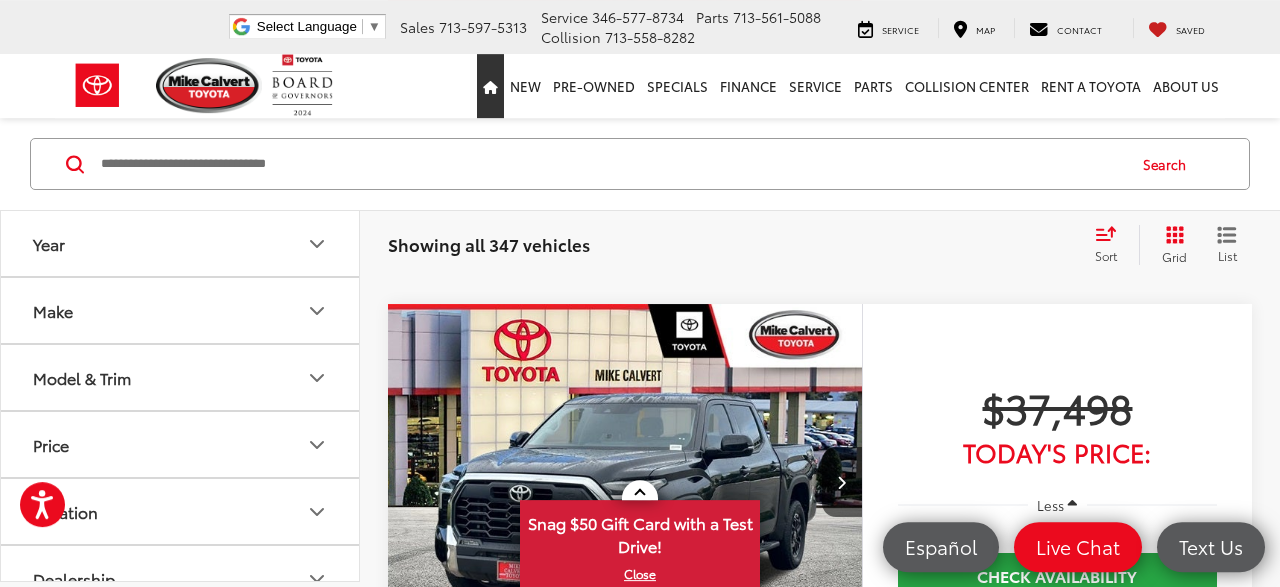 scroll, scrollTop: 646, scrollLeft: 0, axis: vertical 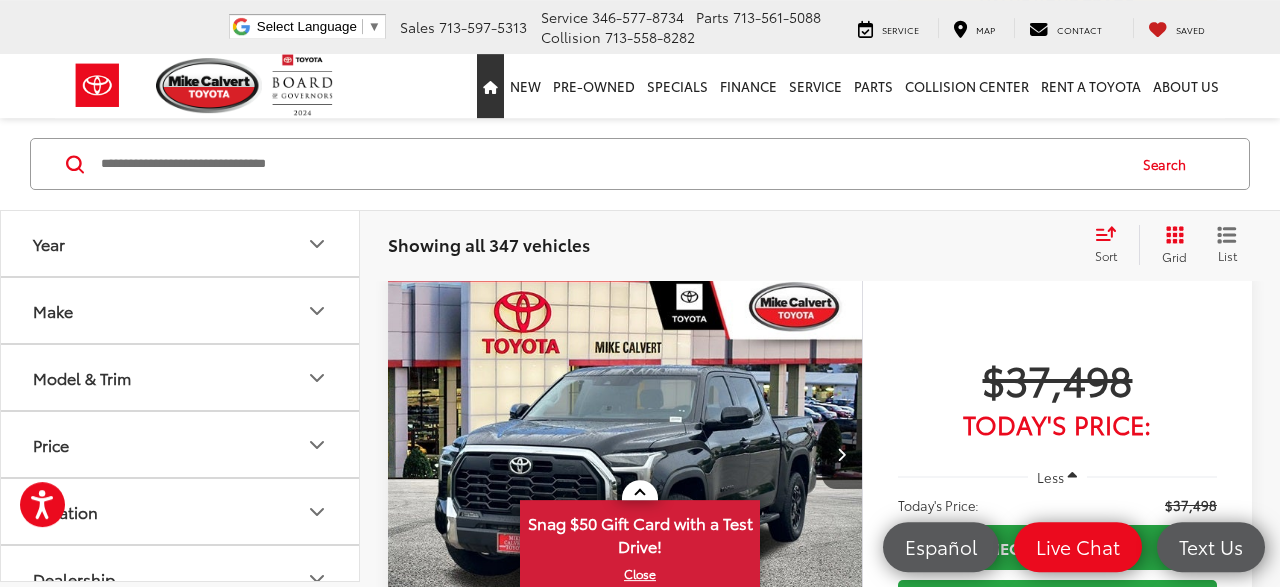 click 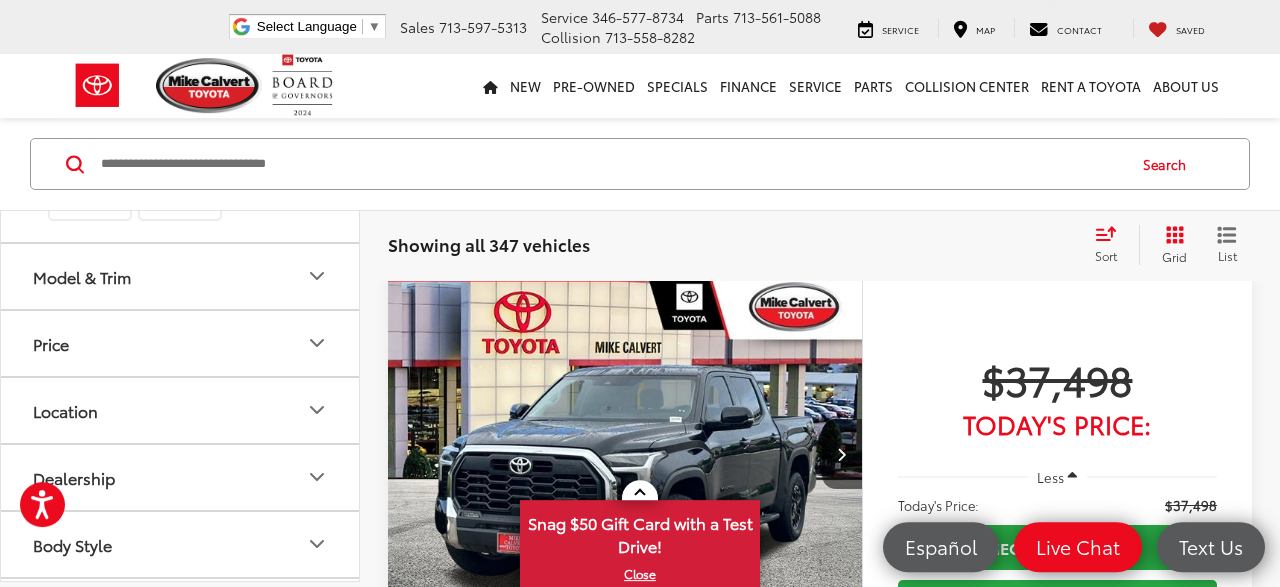 scroll, scrollTop: 715, scrollLeft: 0, axis: vertical 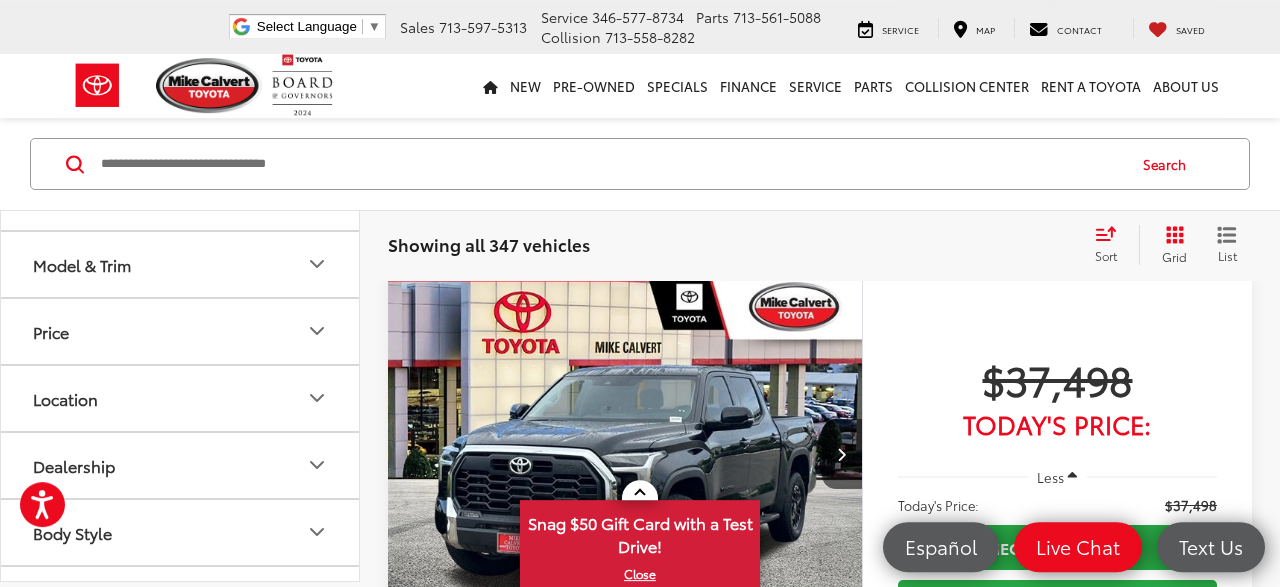 click on "Toyota   (208)" at bounding box center [270, 117] 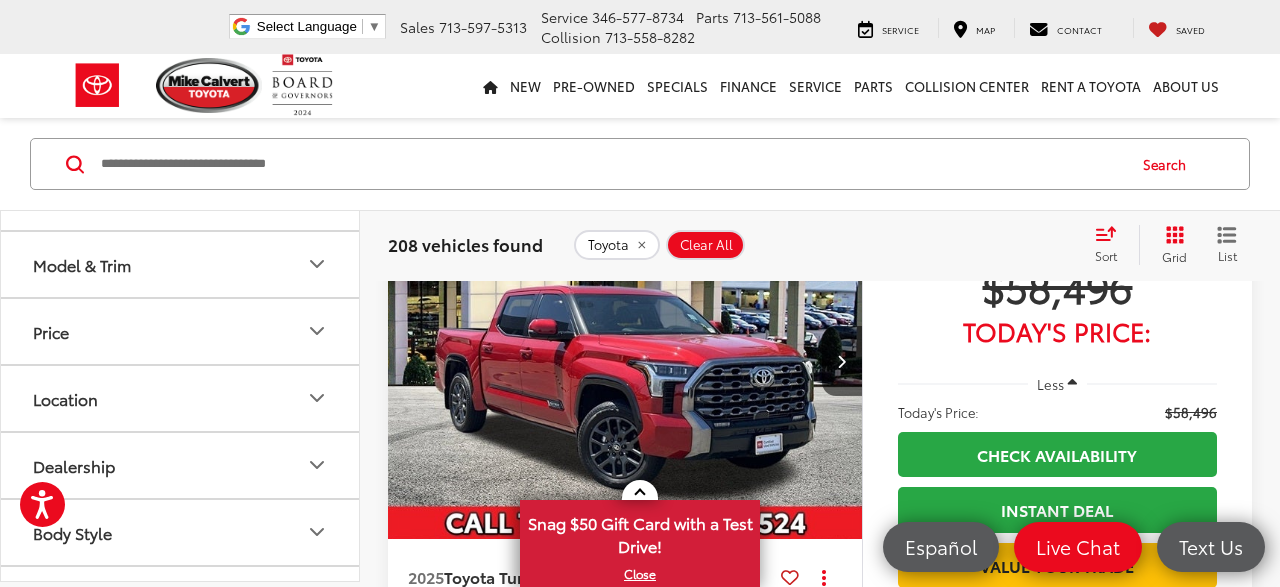 scroll, scrollTop: 0, scrollLeft: 0, axis: both 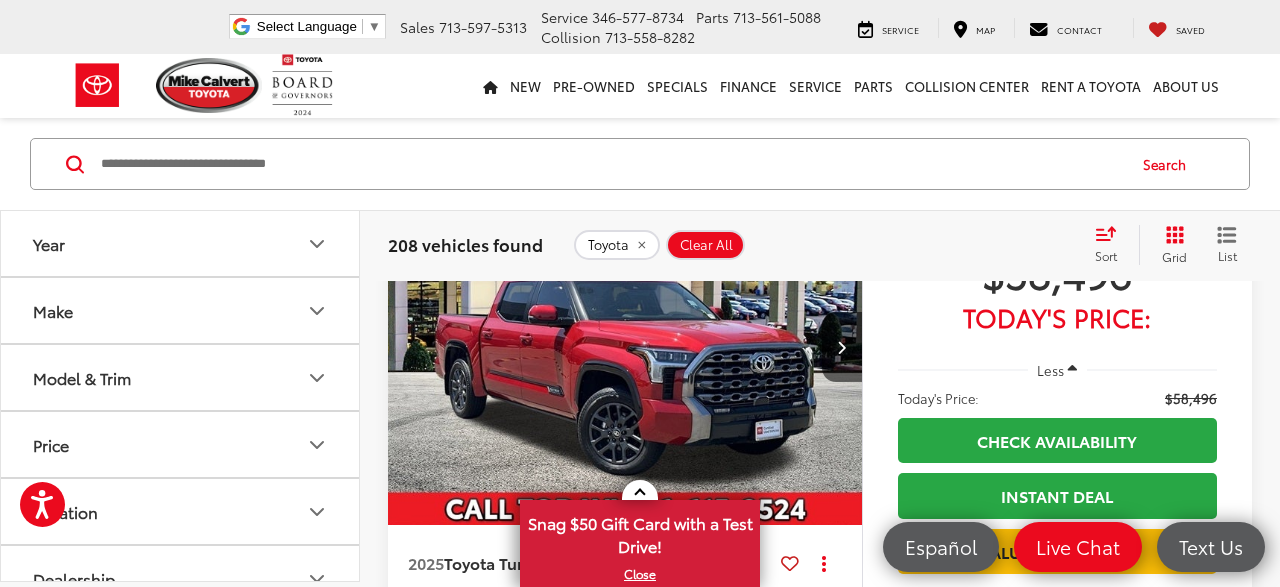 click 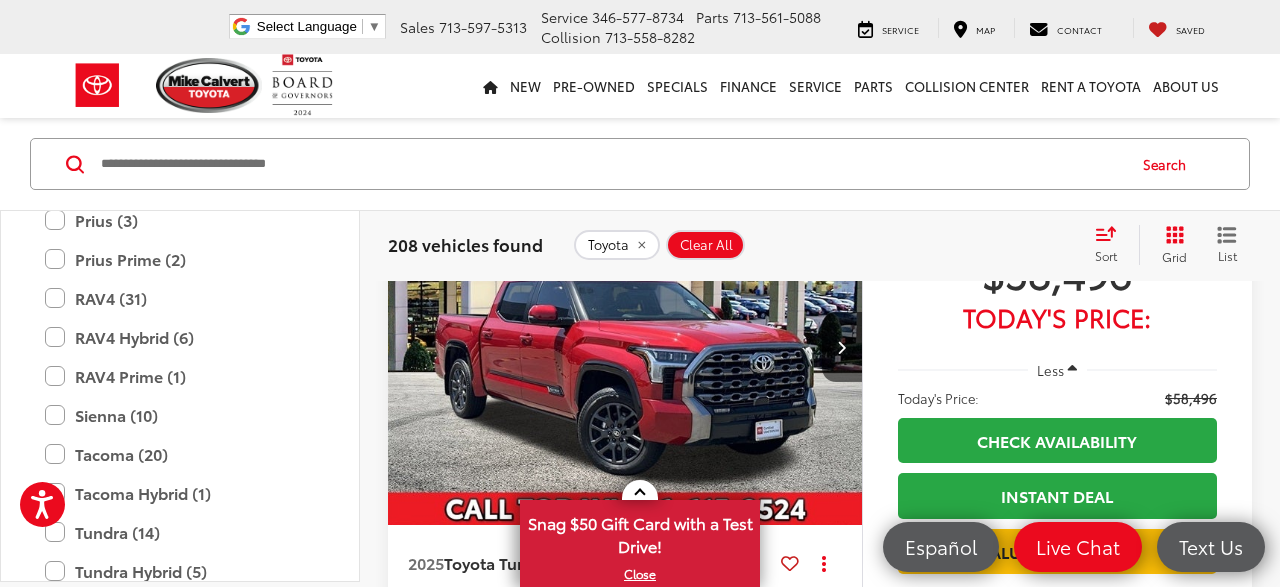 scroll, scrollTop: 615, scrollLeft: 0, axis: vertical 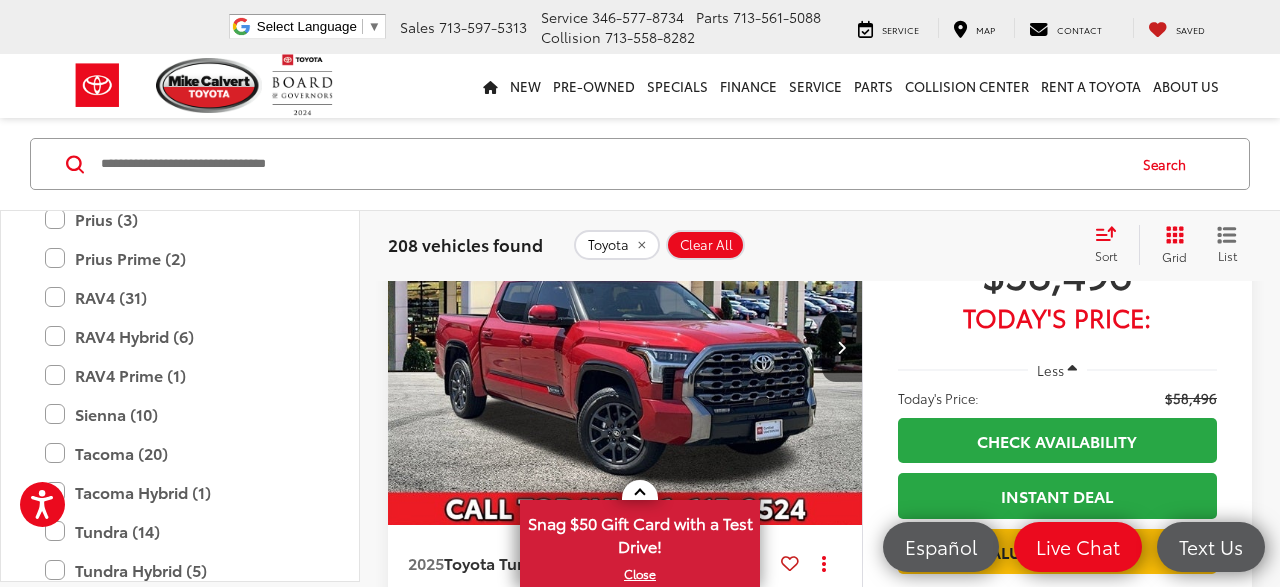 click on "RAV4 (31)  All Trims Or select individual trims XLE (14)  LE (10)  XLE Premium (4)  Adventure (2)  Limited (1)" at bounding box center [180, 297] 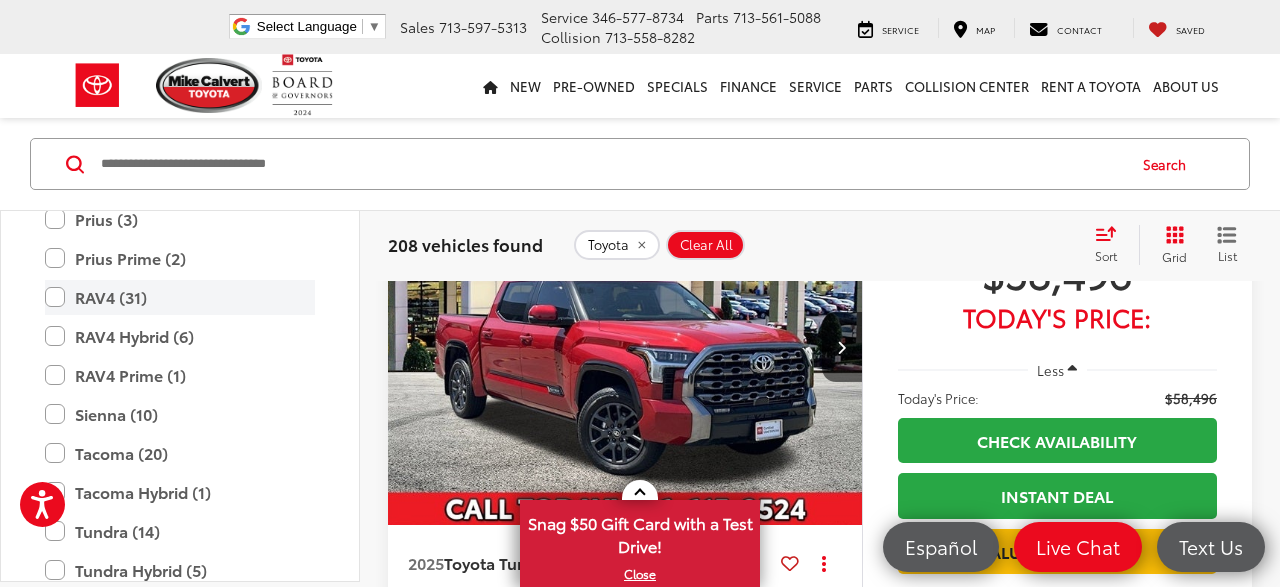 click on "RAV4 (31)" at bounding box center [180, 297] 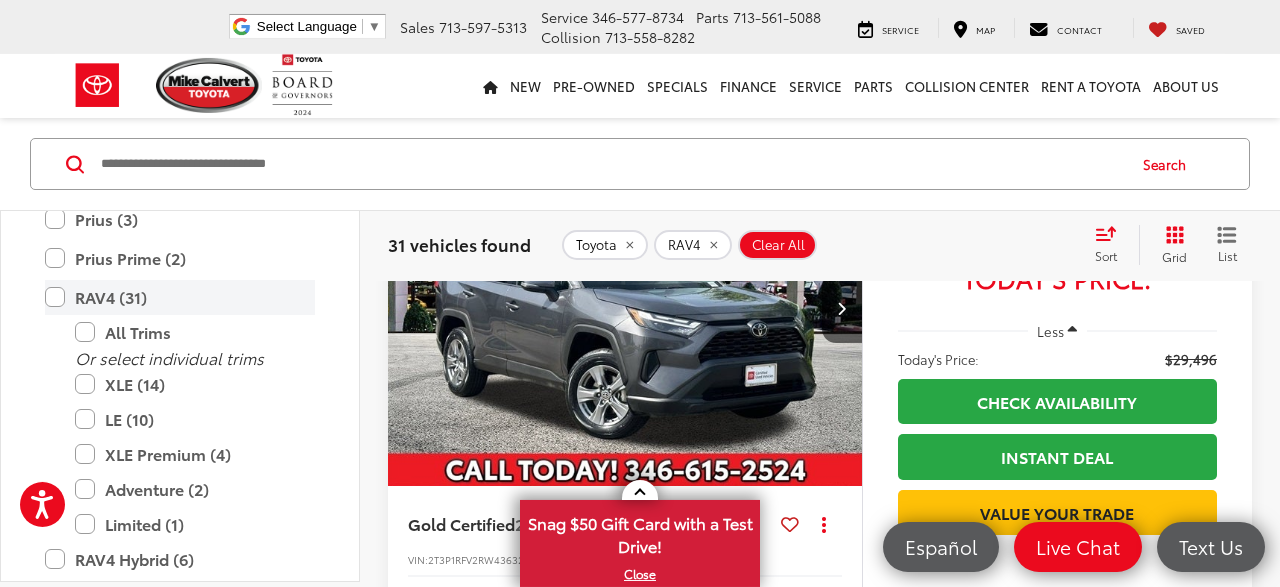 scroll, scrollTop: 2105, scrollLeft: 0, axis: vertical 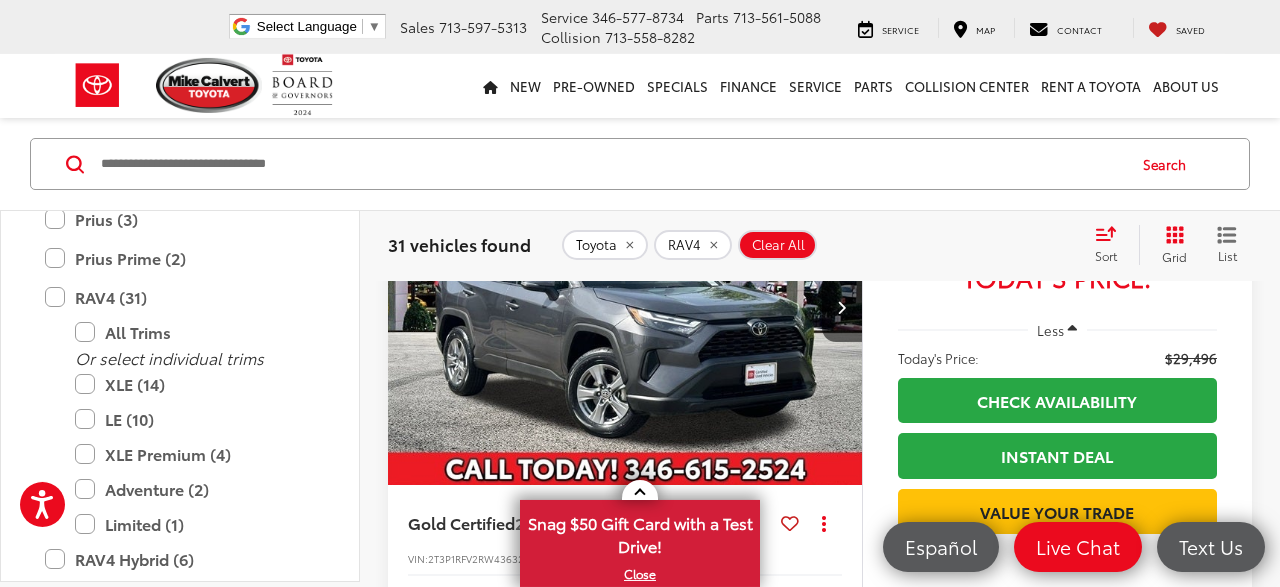 click 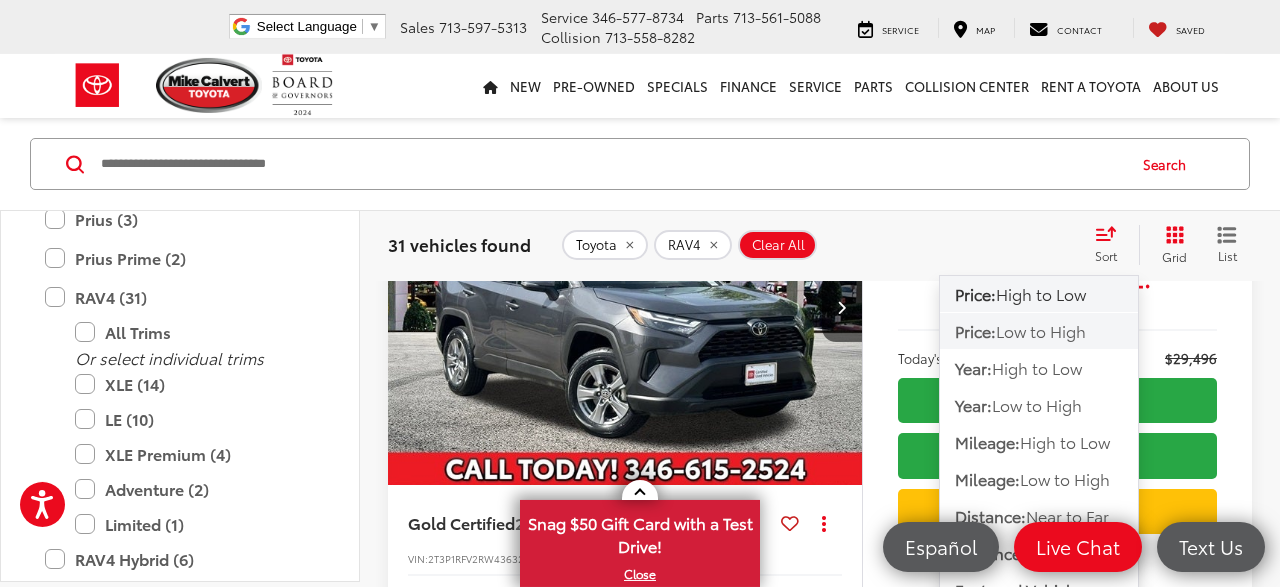 click on "Low to High" at bounding box center (1041, 330) 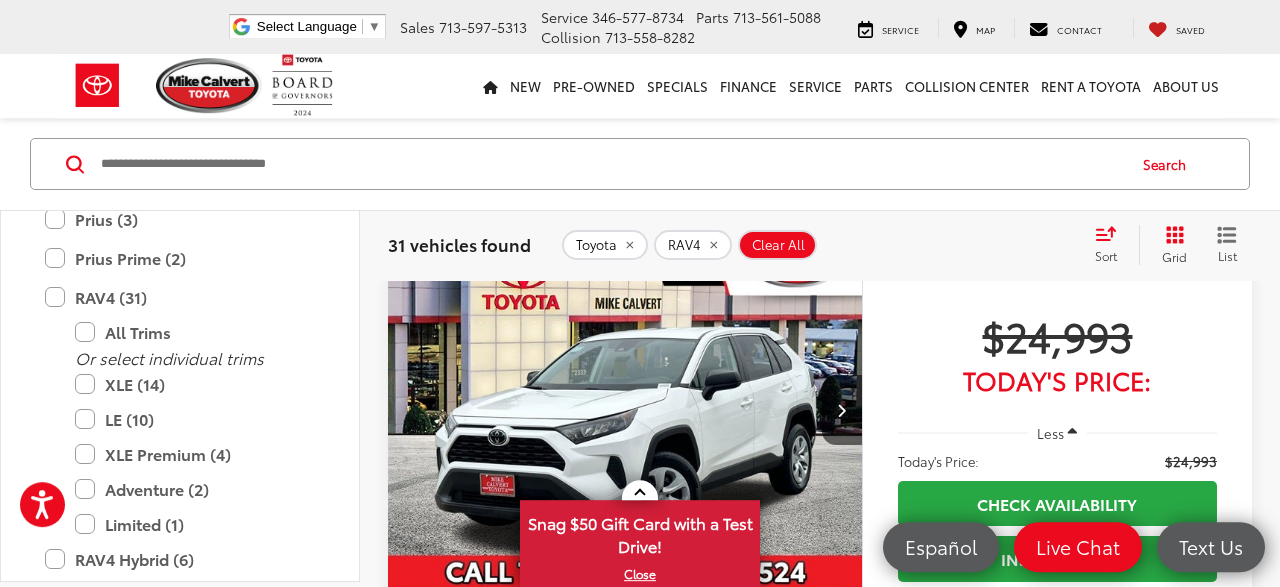 scroll, scrollTop: 1344, scrollLeft: 0, axis: vertical 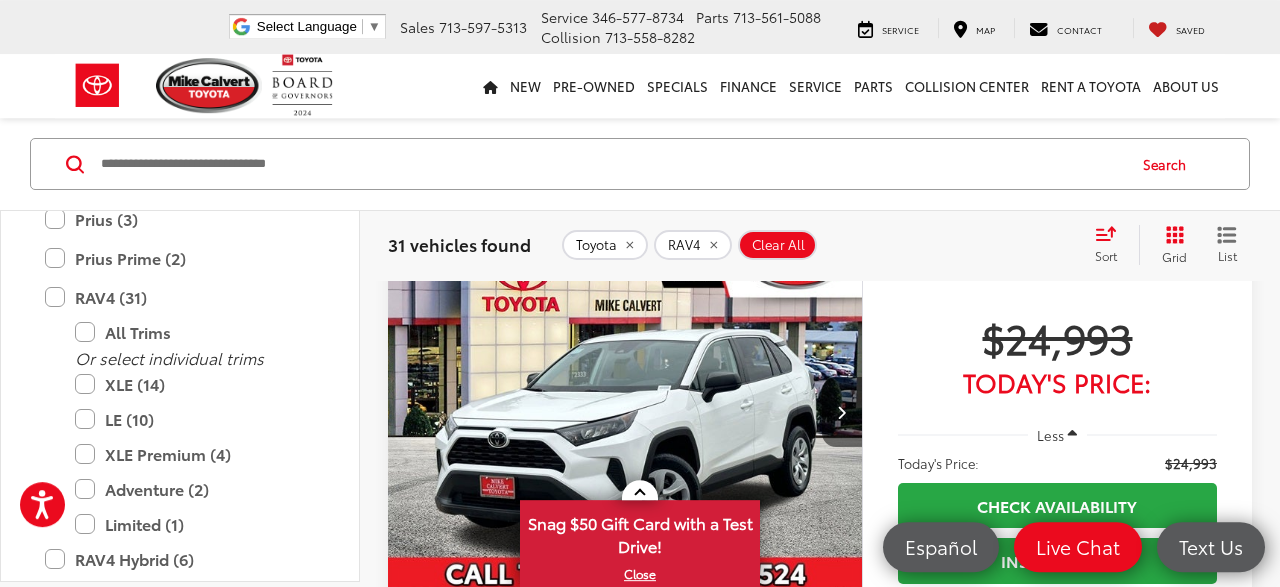 click at bounding box center (842, 412) 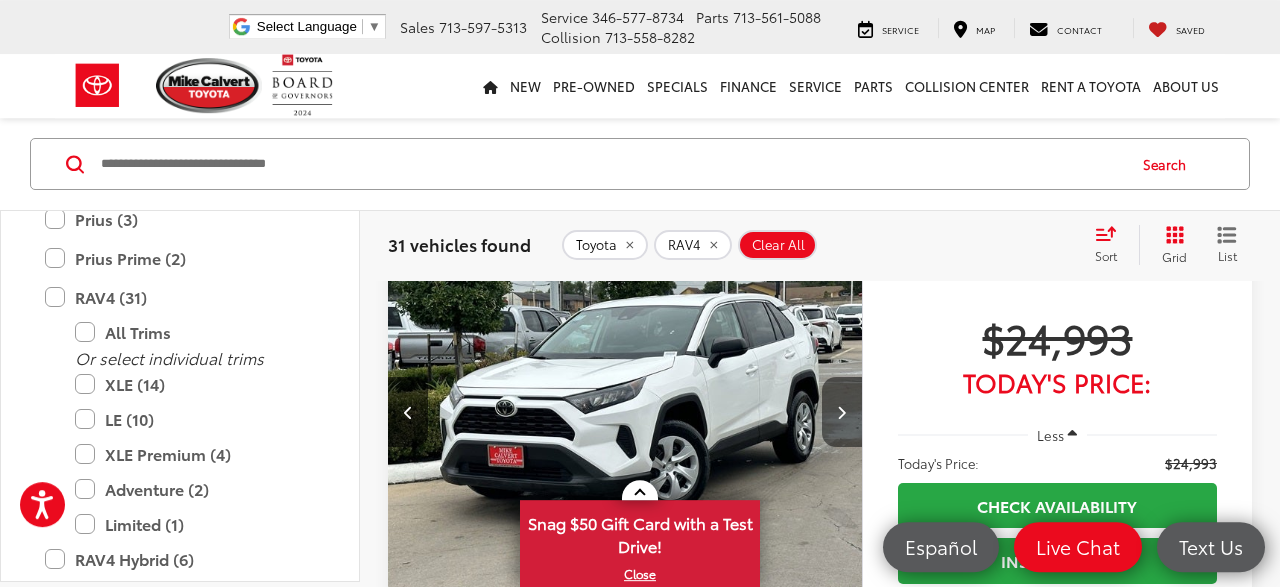click at bounding box center [841, 412] 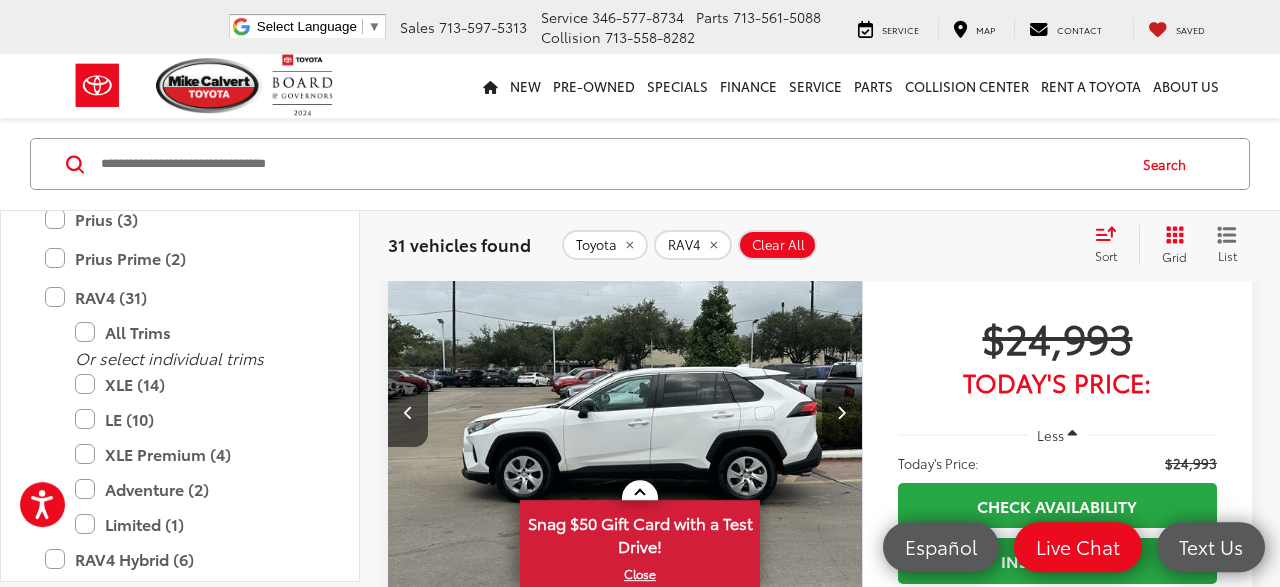 click at bounding box center [842, 412] 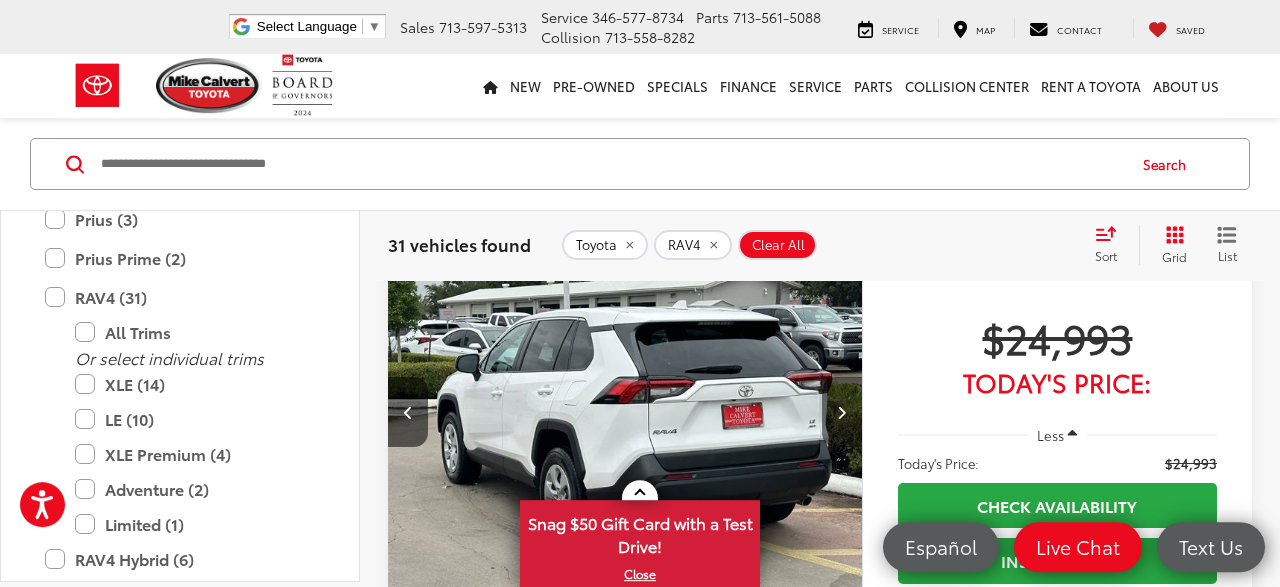 click at bounding box center (841, 412) 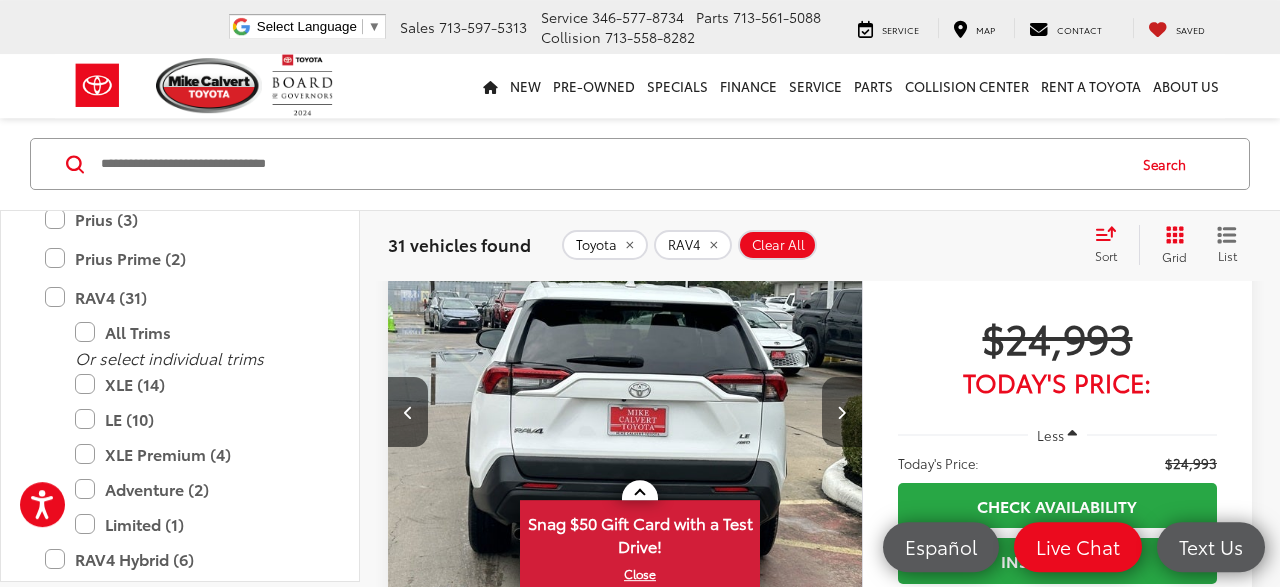 click at bounding box center (842, 412) 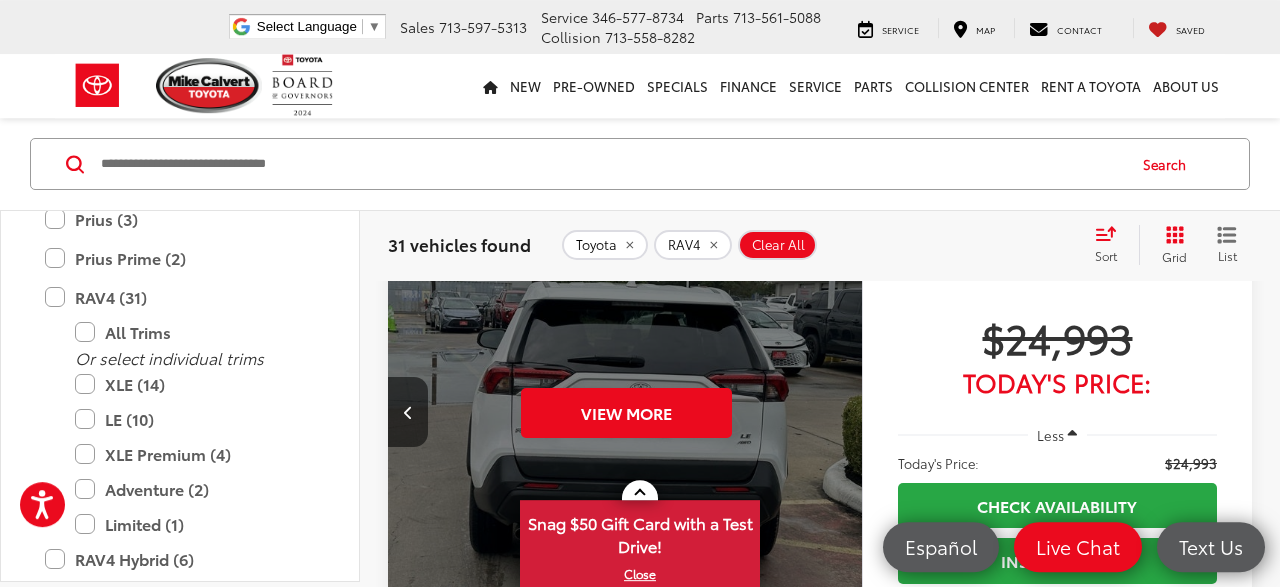 click on "View More" at bounding box center (626, 413) 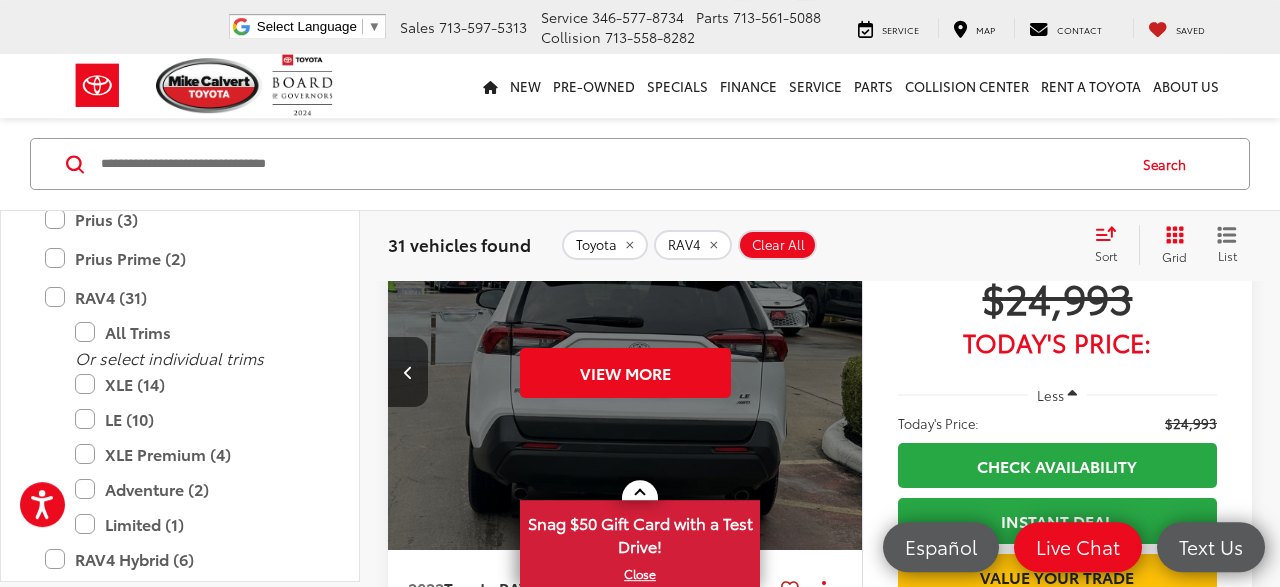 scroll, scrollTop: 1621, scrollLeft: 0, axis: vertical 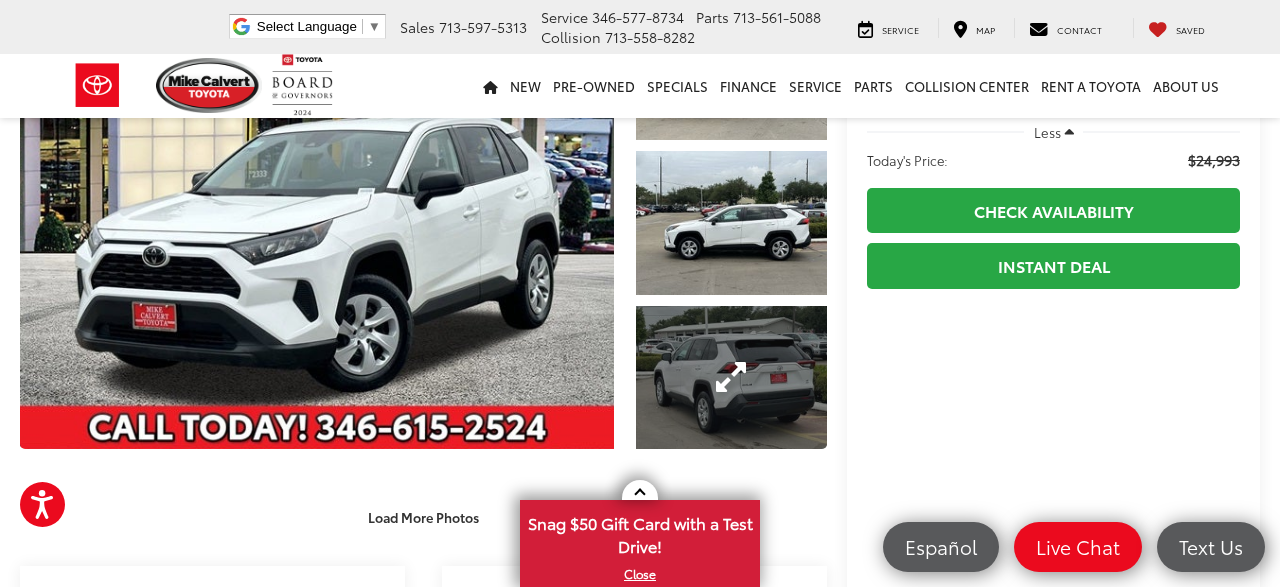 click at bounding box center (731, 377) 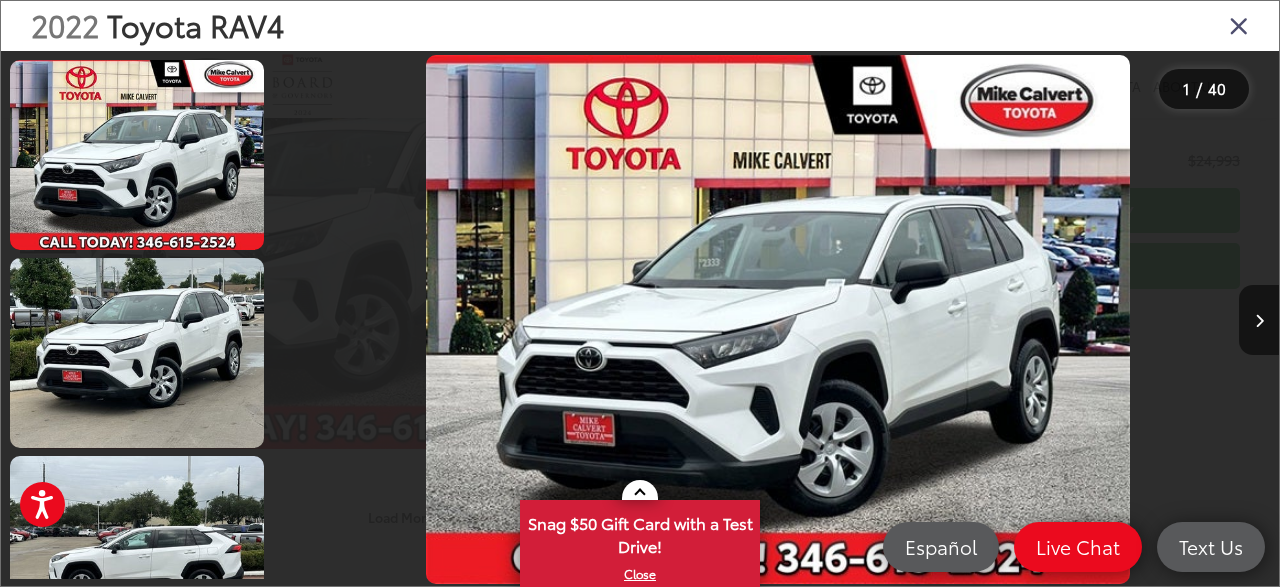 scroll, scrollTop: 468, scrollLeft: 0, axis: vertical 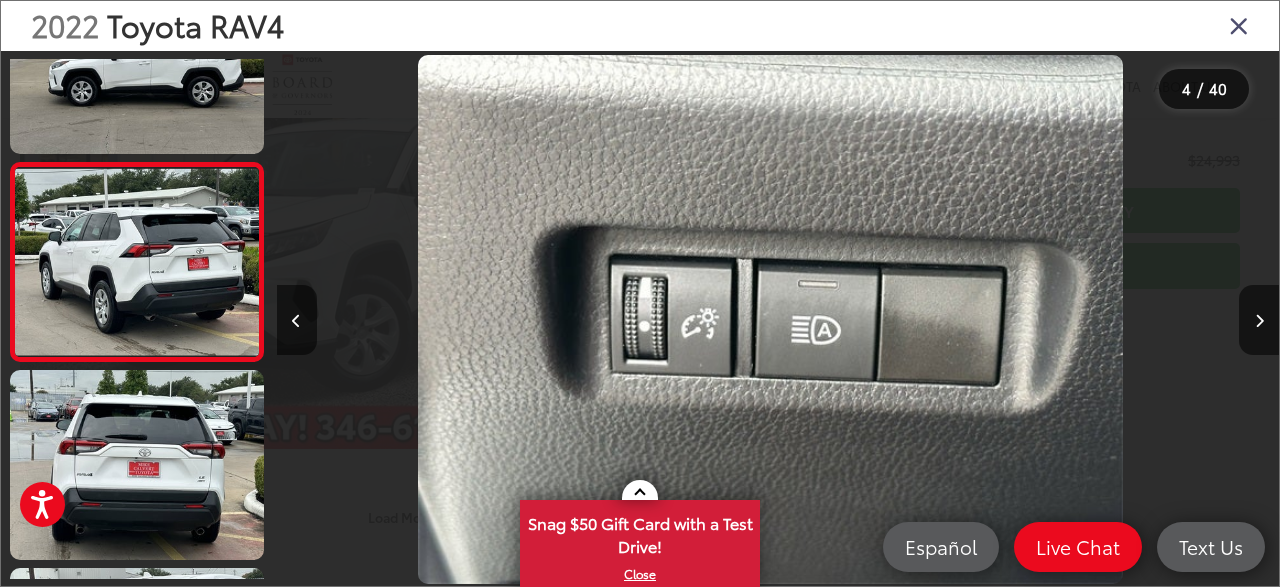 click at bounding box center (1239, 25) 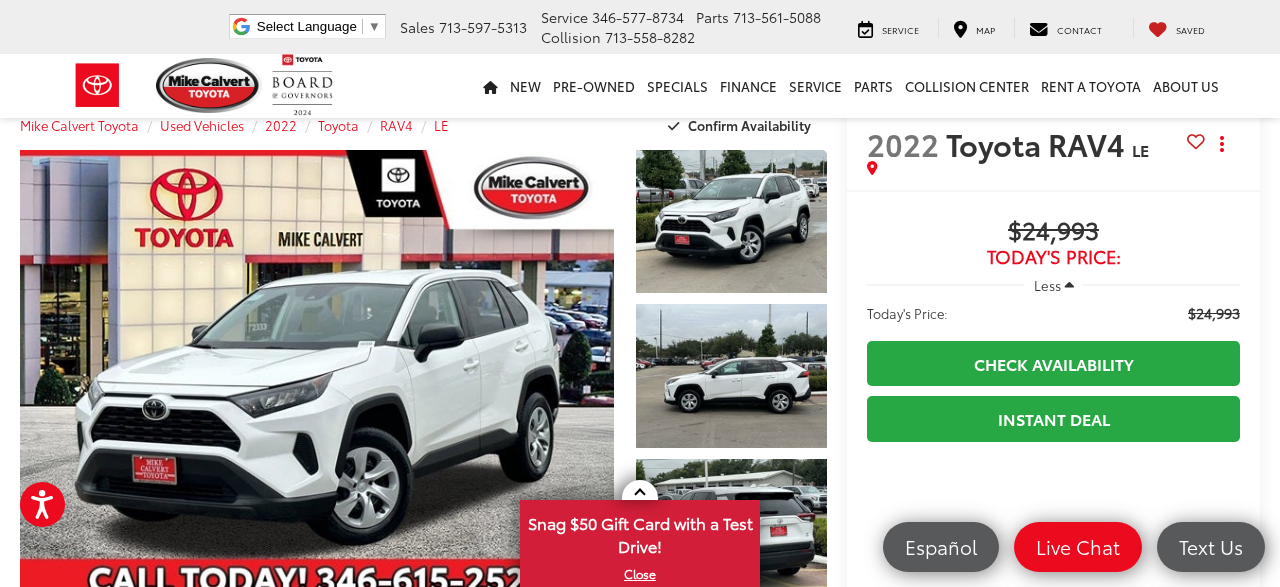scroll, scrollTop: 0, scrollLeft: 0, axis: both 